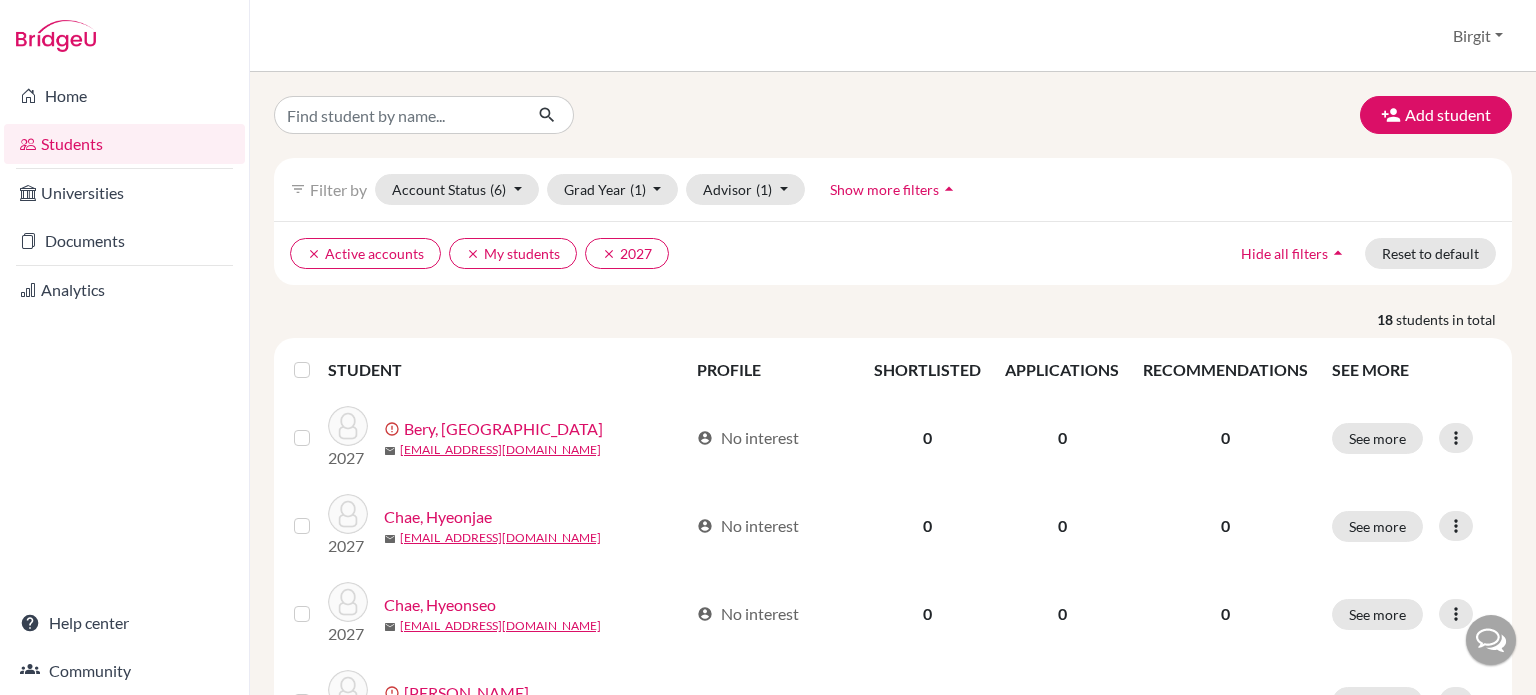 scroll, scrollTop: 0, scrollLeft: 0, axis: both 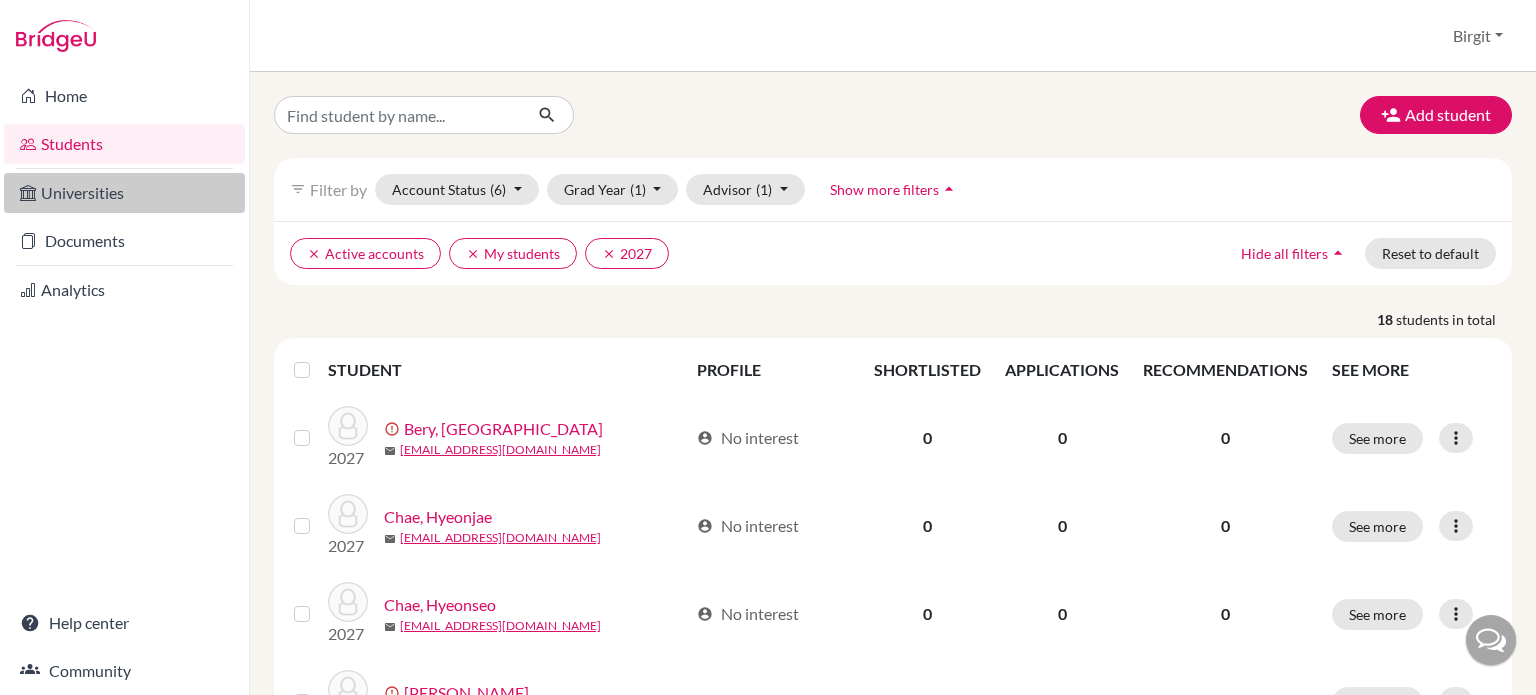 click on "Universities" at bounding box center (124, 193) 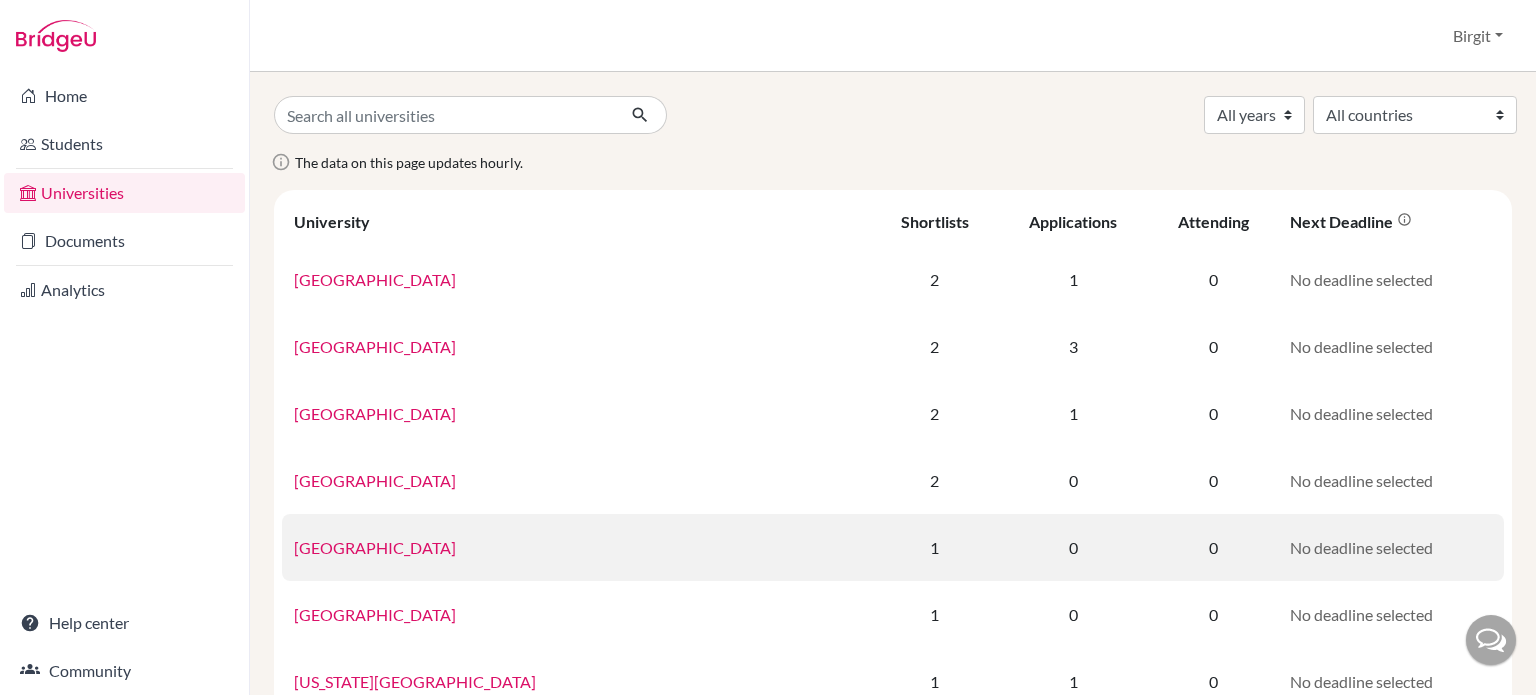 scroll, scrollTop: 0, scrollLeft: 0, axis: both 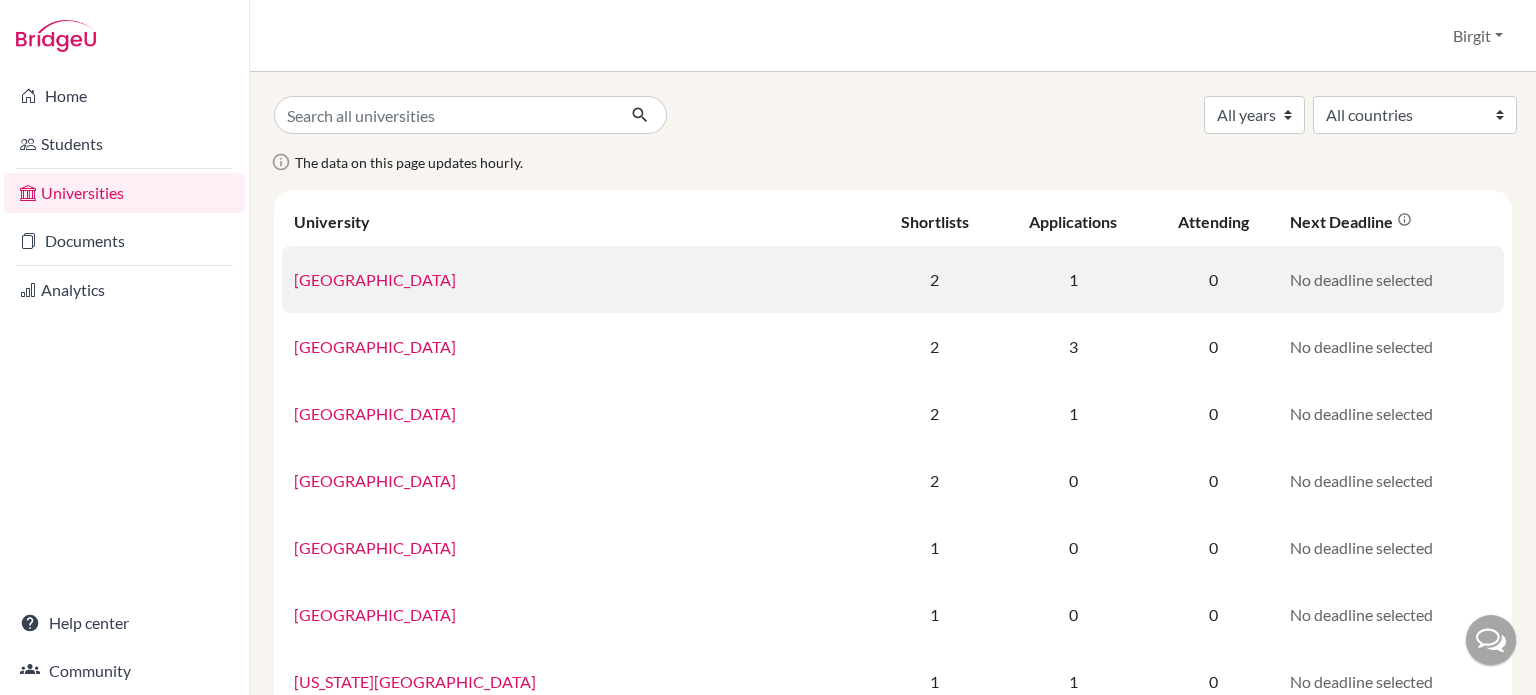 click on "Pace University" at bounding box center (375, 279) 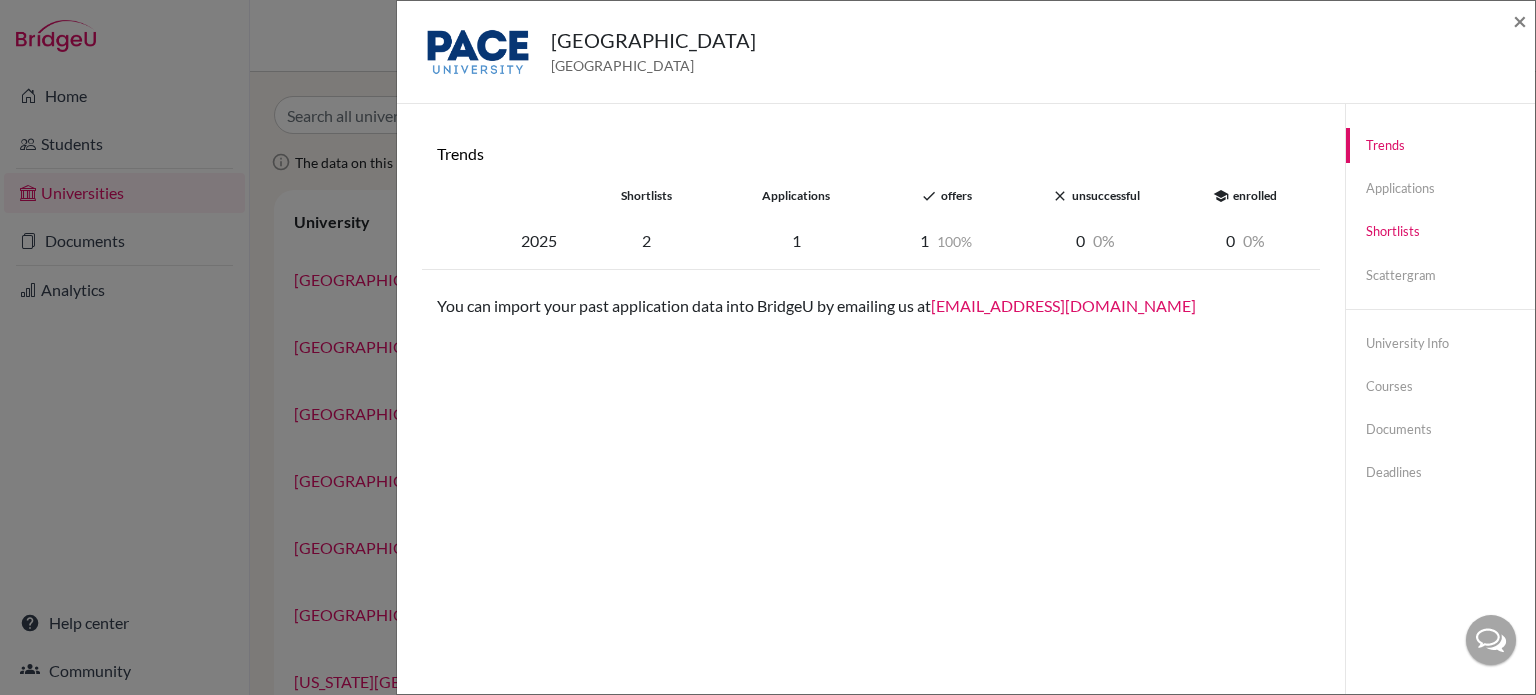 click on "Shortlists" at bounding box center [1440, 231] 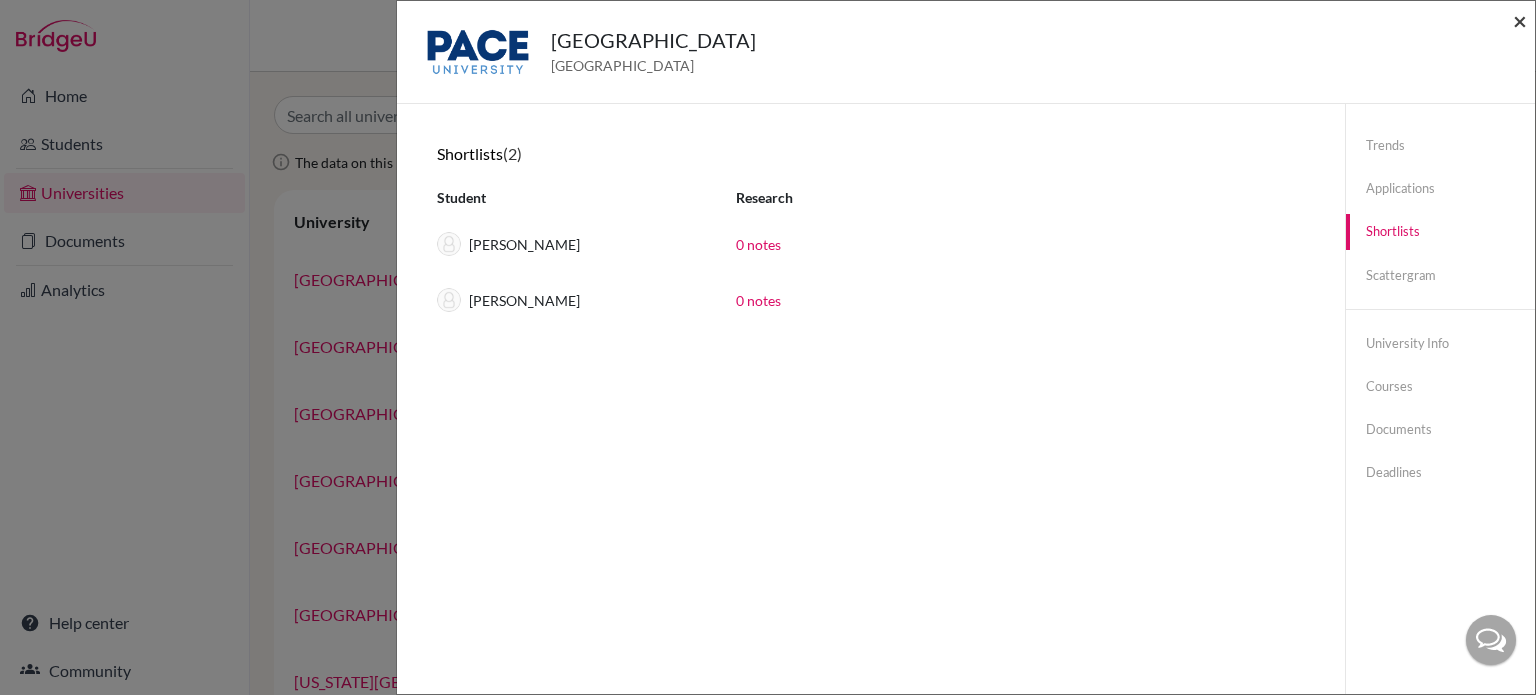 click on "×" at bounding box center [1520, 20] 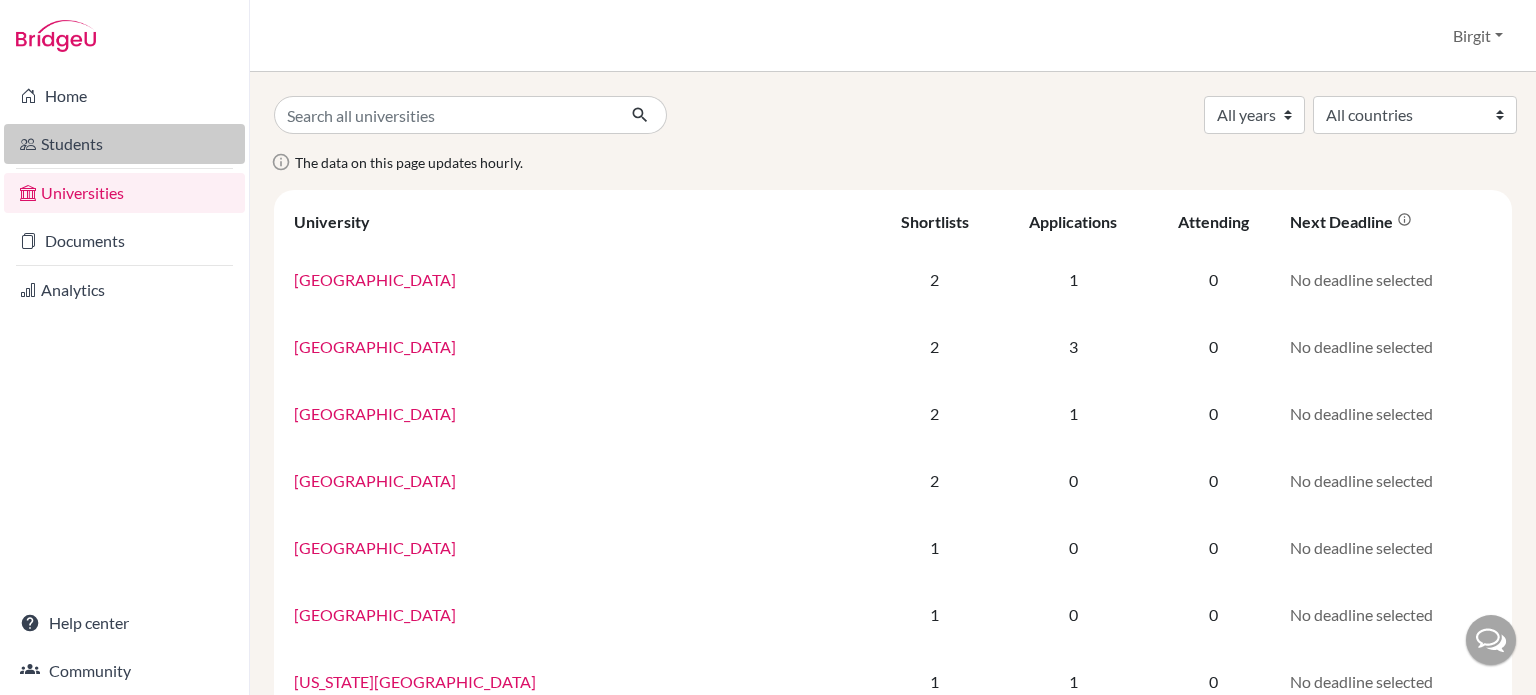 click on "Students" at bounding box center (124, 144) 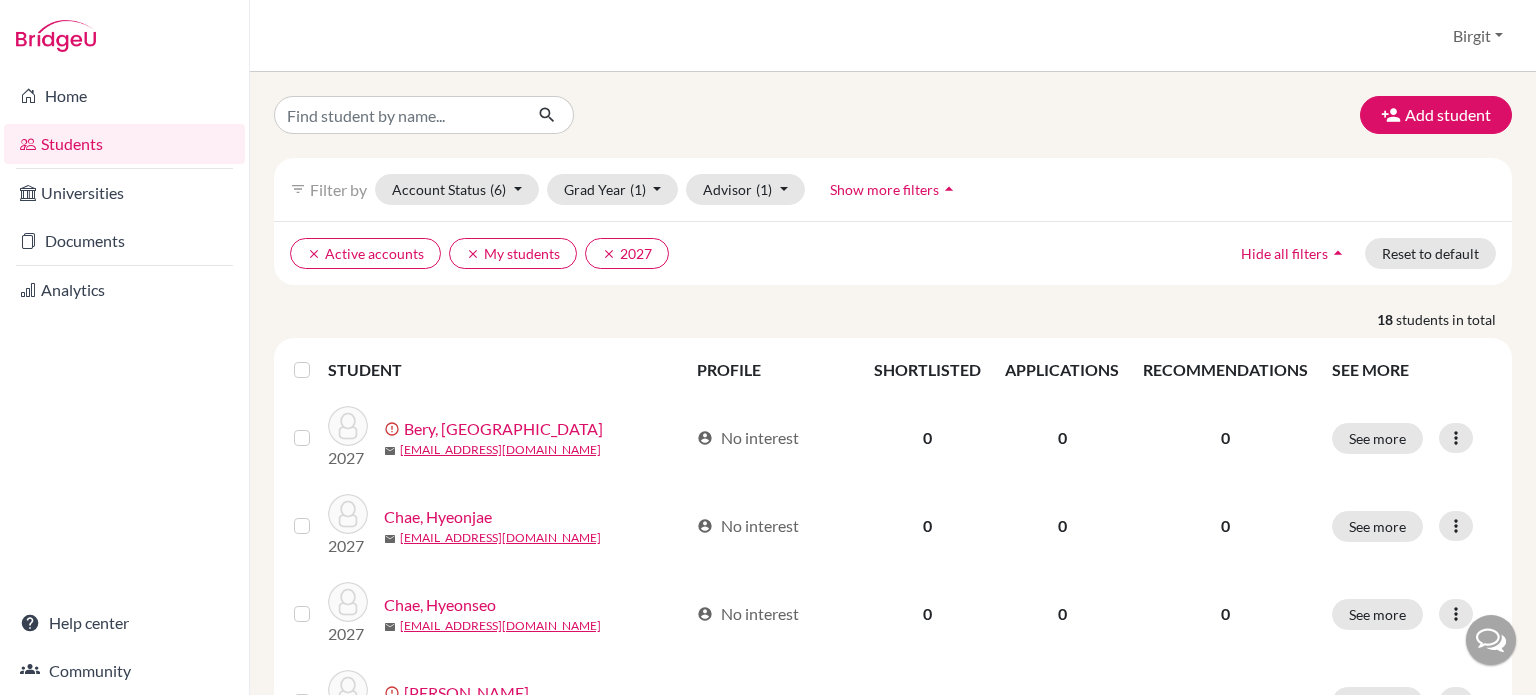 scroll, scrollTop: 0, scrollLeft: 0, axis: both 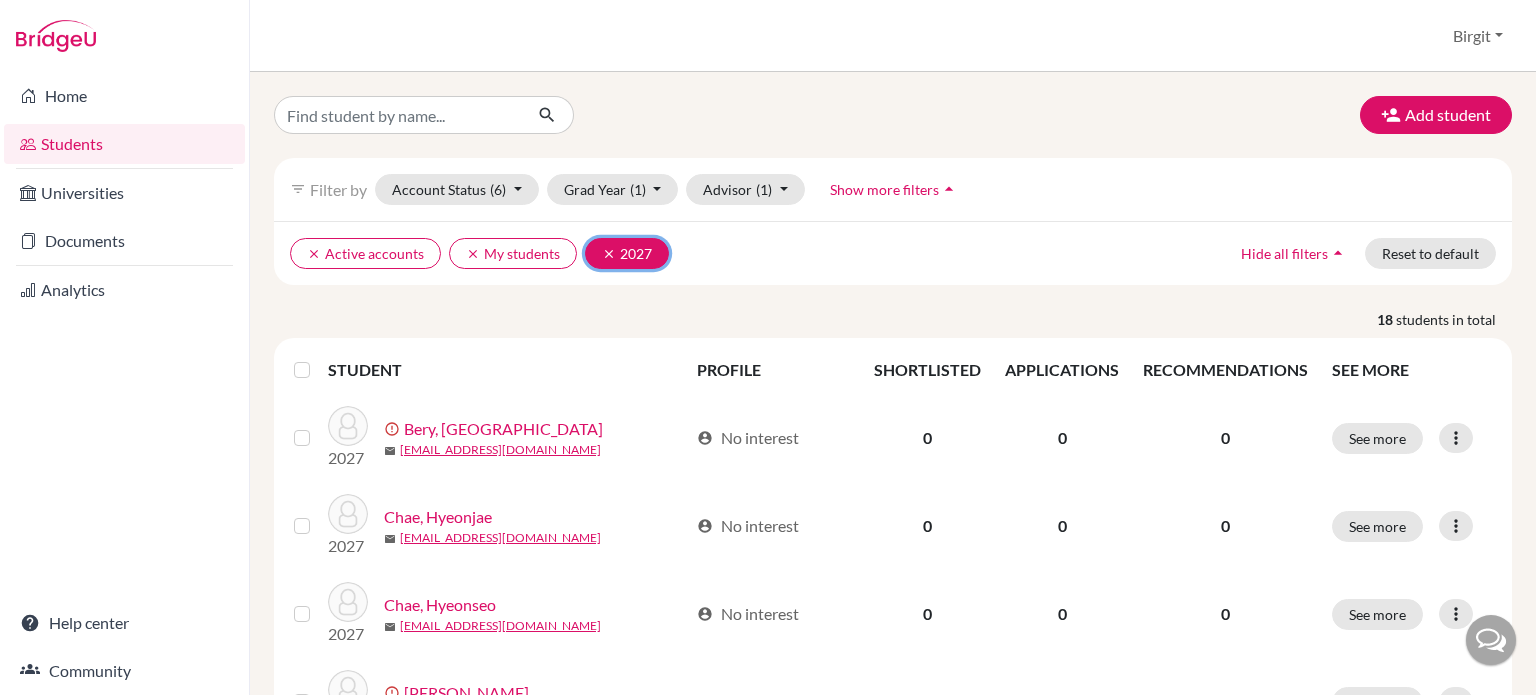 click on "clear" at bounding box center (609, 254) 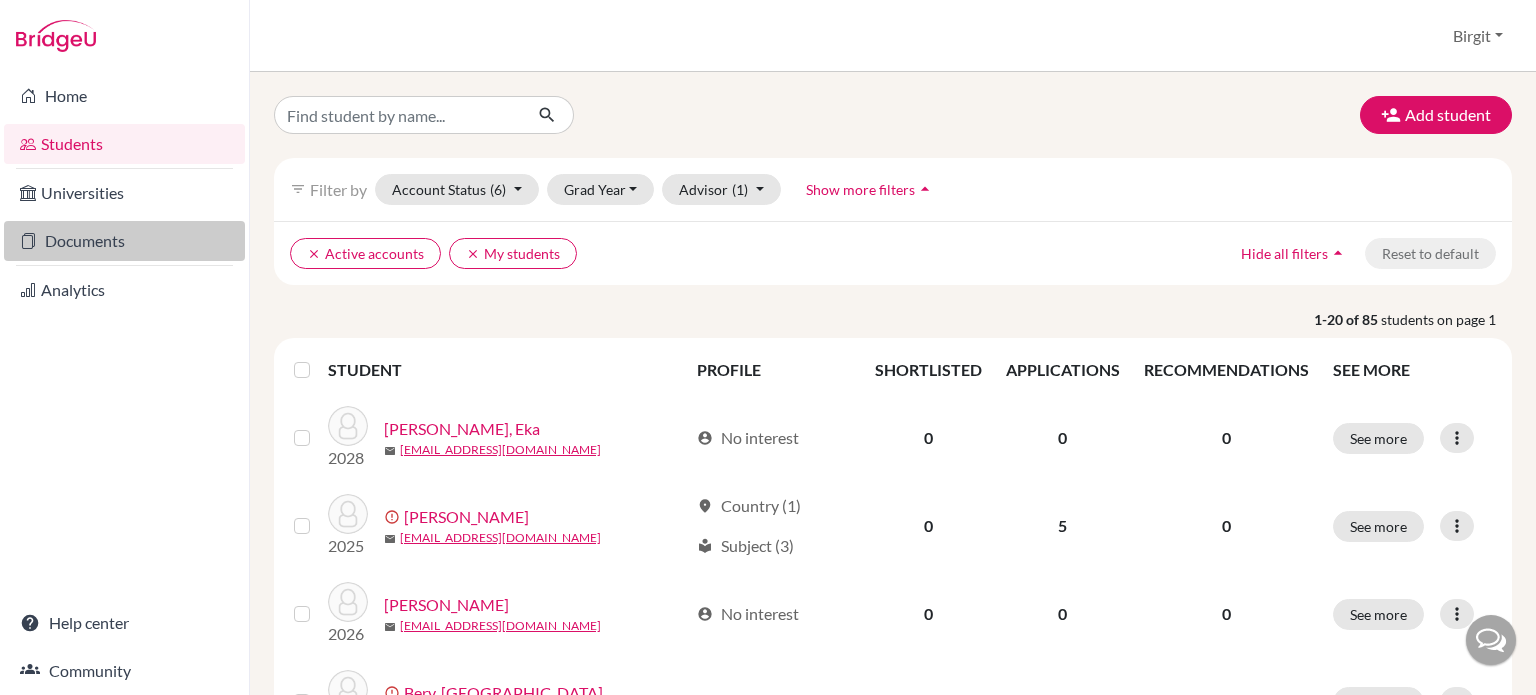 click on "Documents" at bounding box center (124, 241) 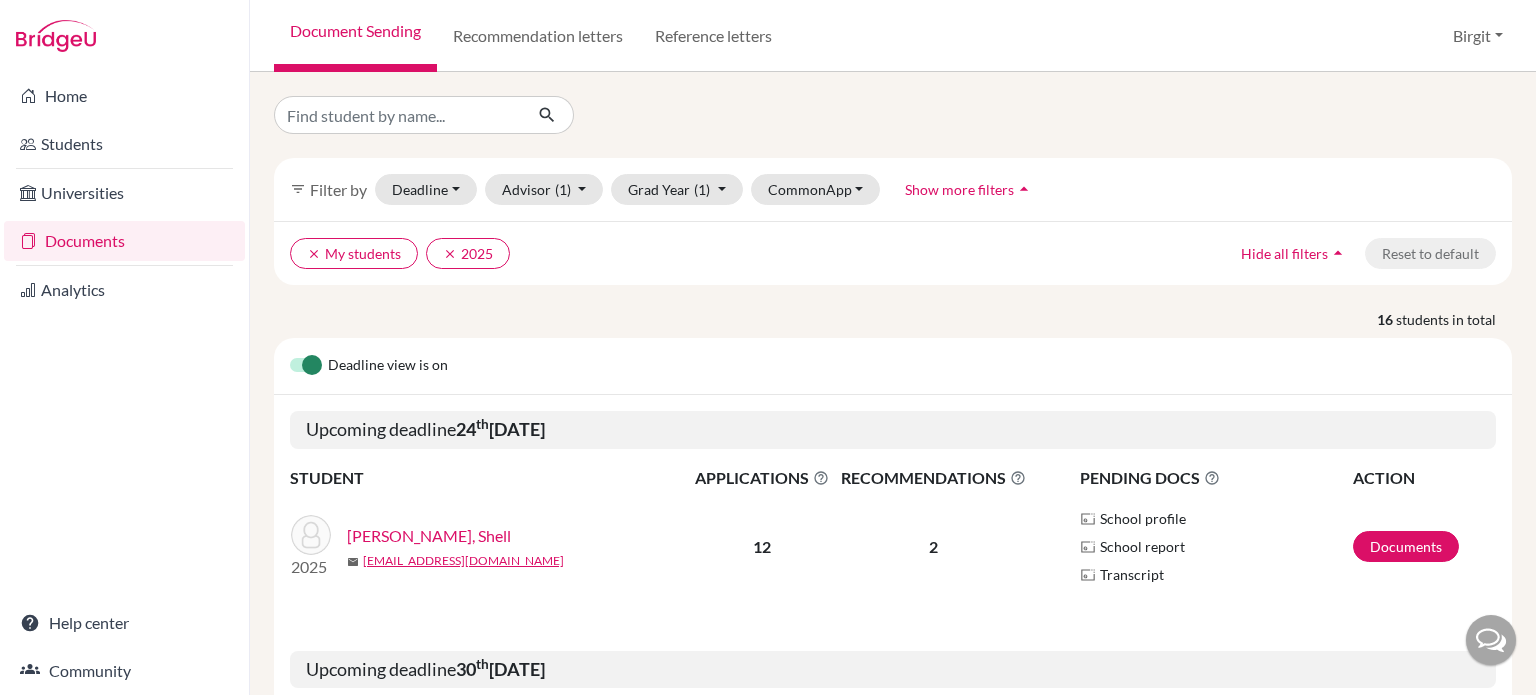 scroll, scrollTop: 0, scrollLeft: 0, axis: both 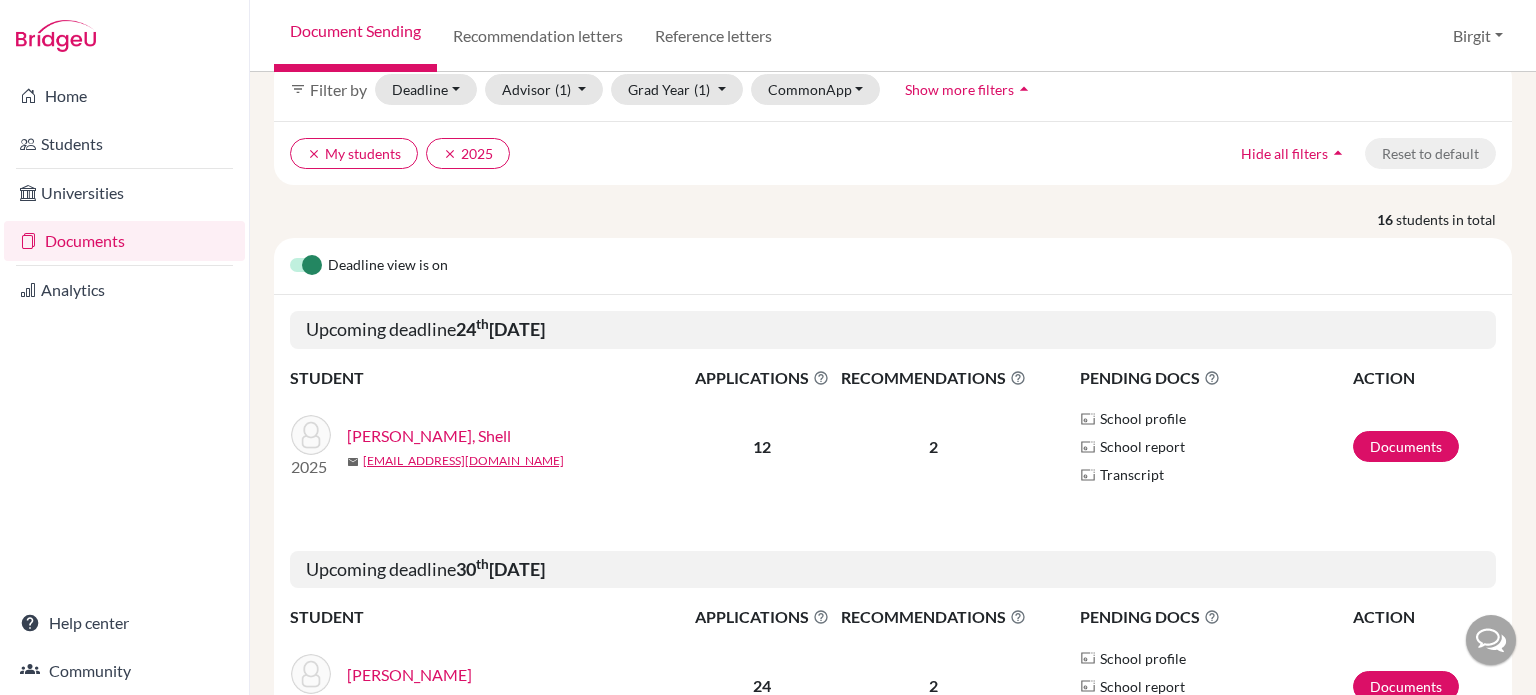 click on "Sharma, Shell" at bounding box center [429, 436] 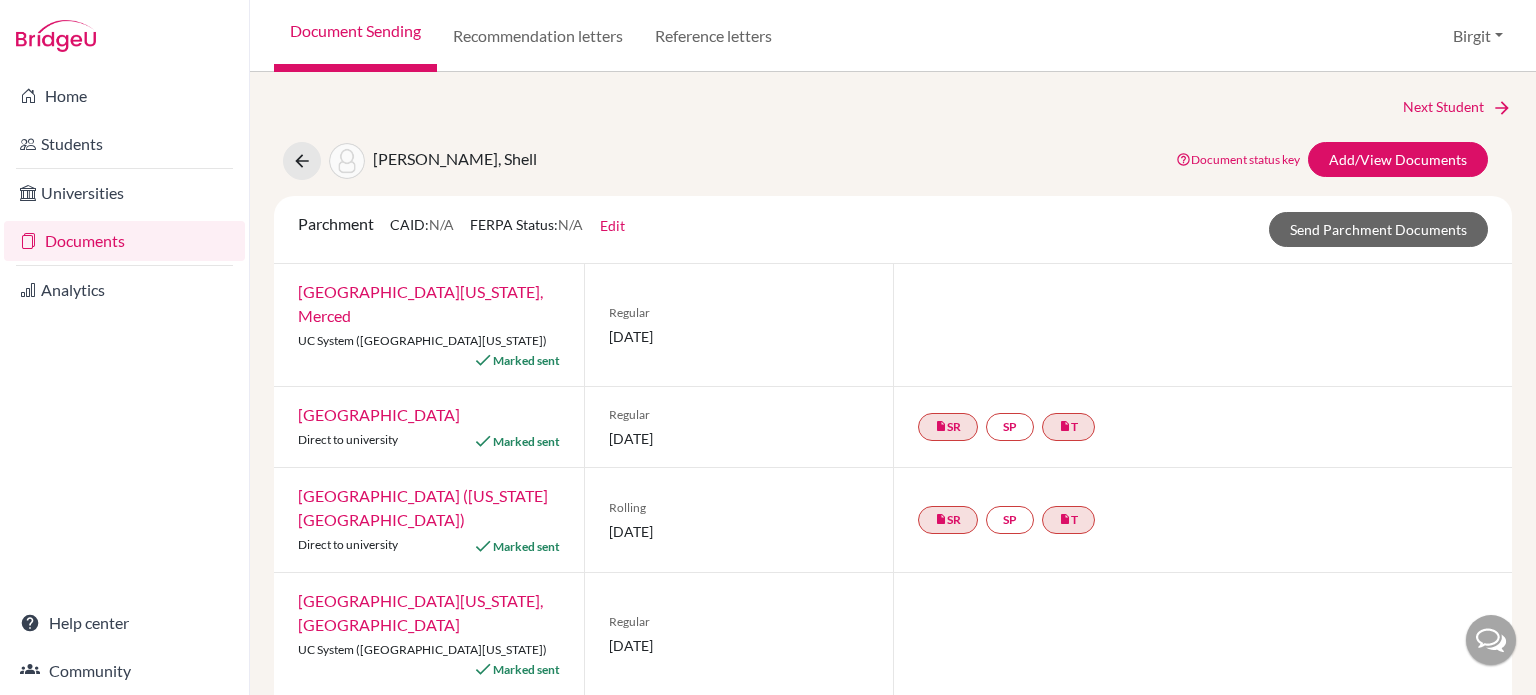 scroll, scrollTop: 0, scrollLeft: 0, axis: both 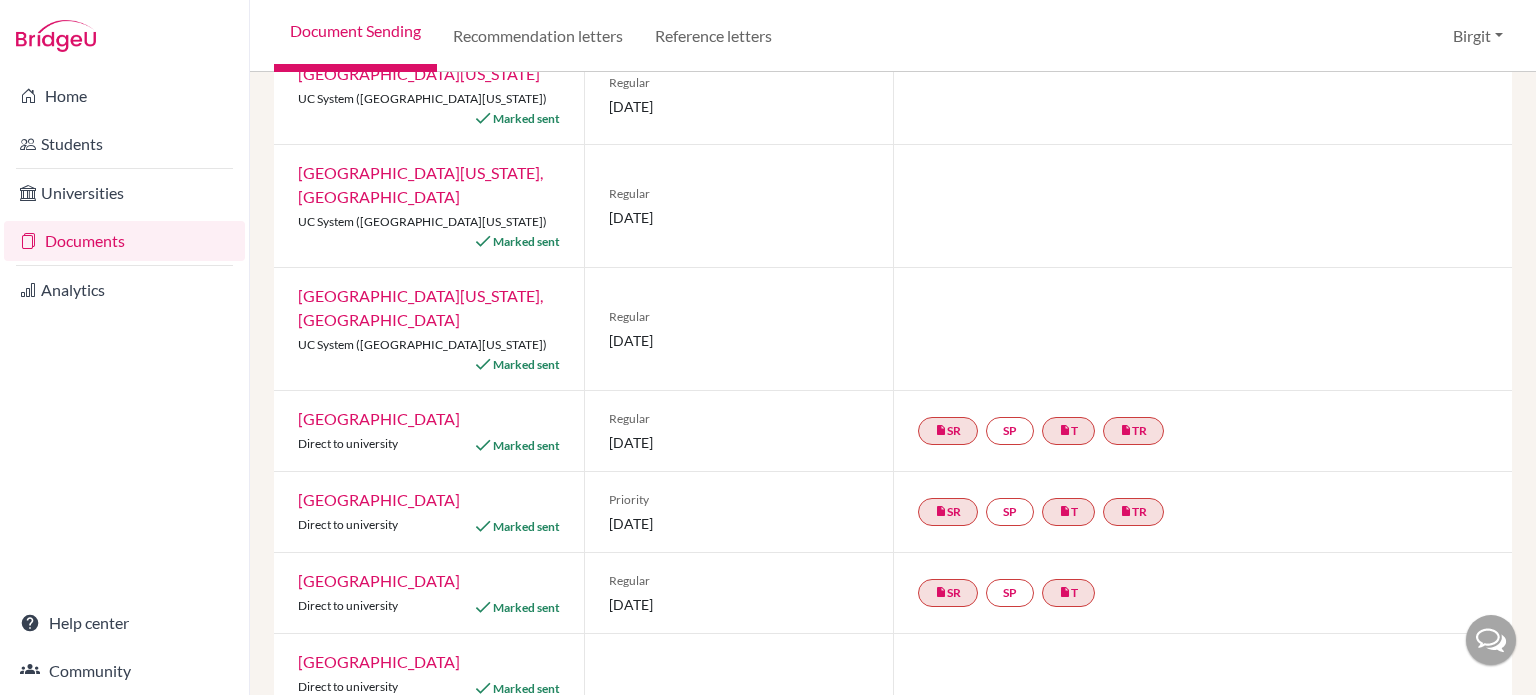 click on "Documents" at bounding box center [124, 241] 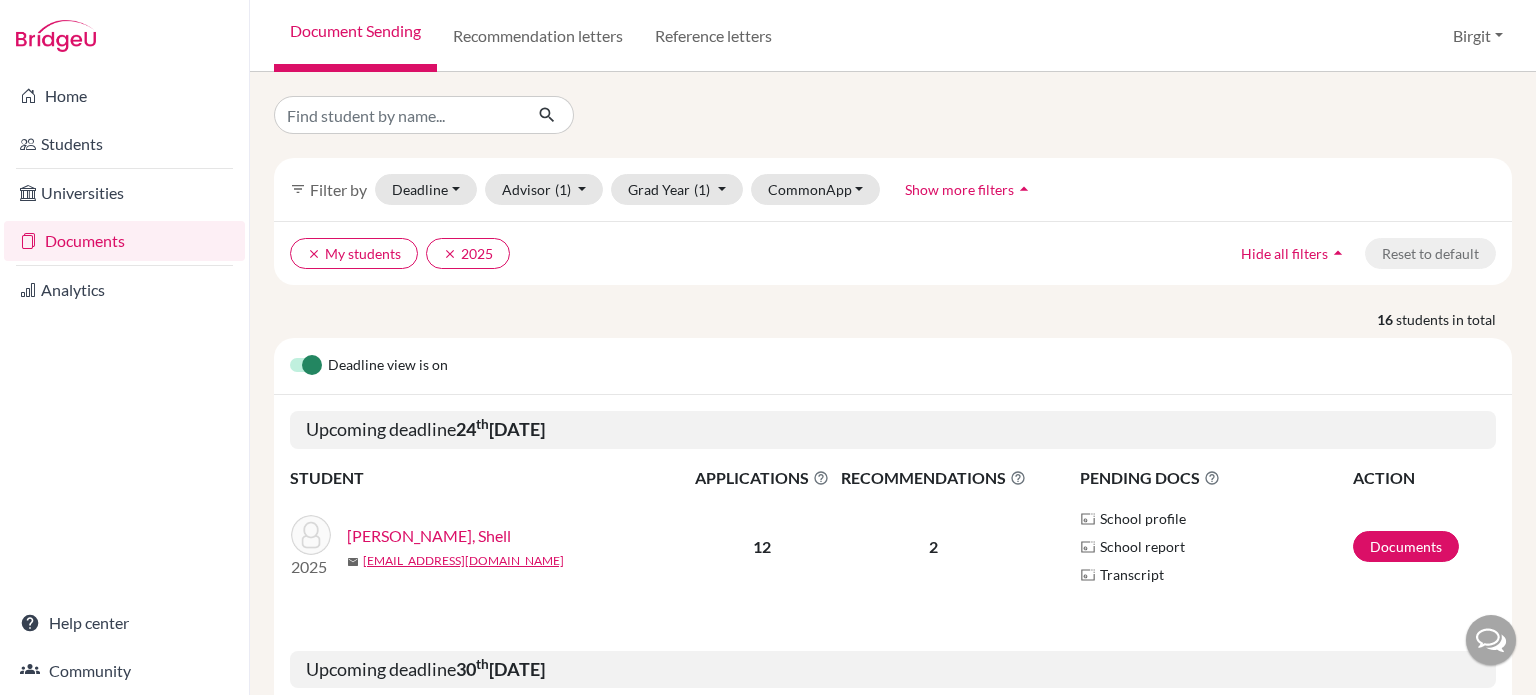 scroll, scrollTop: 0, scrollLeft: 0, axis: both 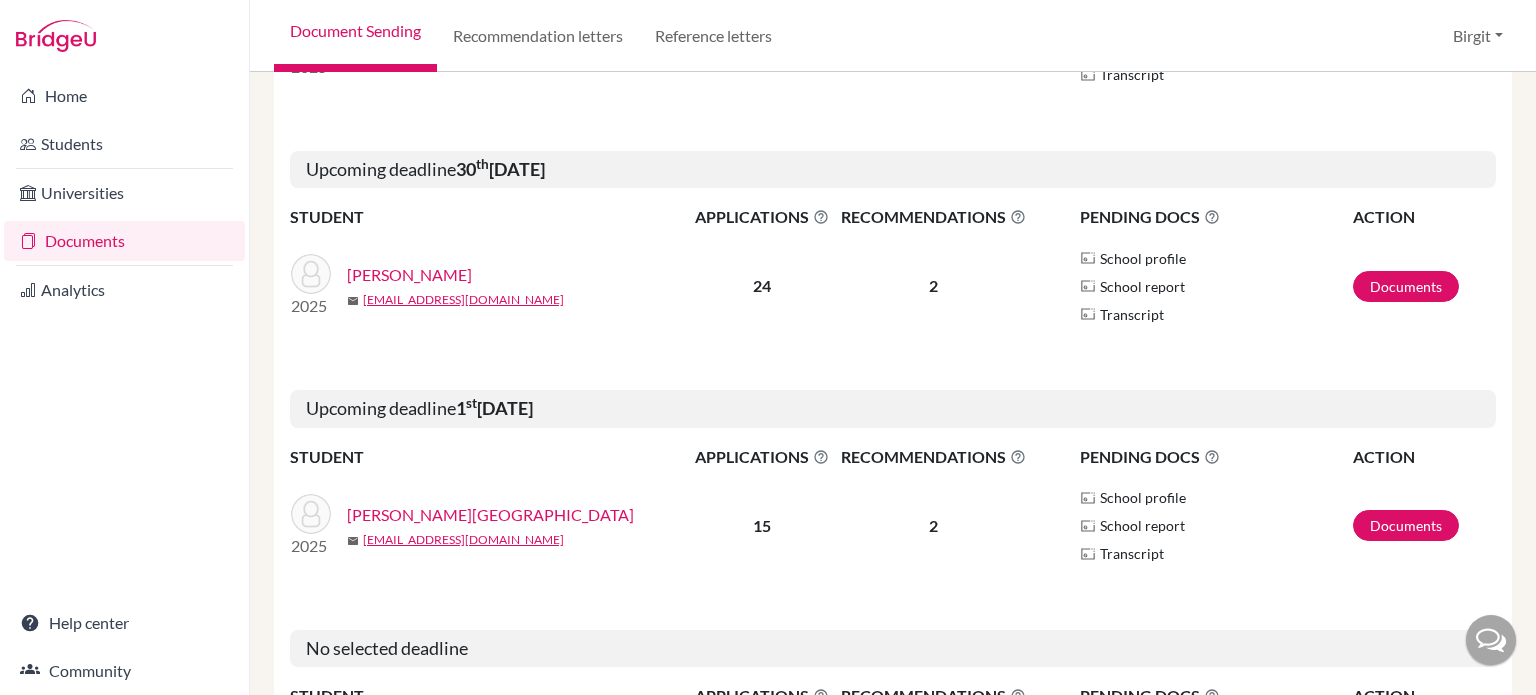 click on "[PERSON_NAME]" at bounding box center (409, 275) 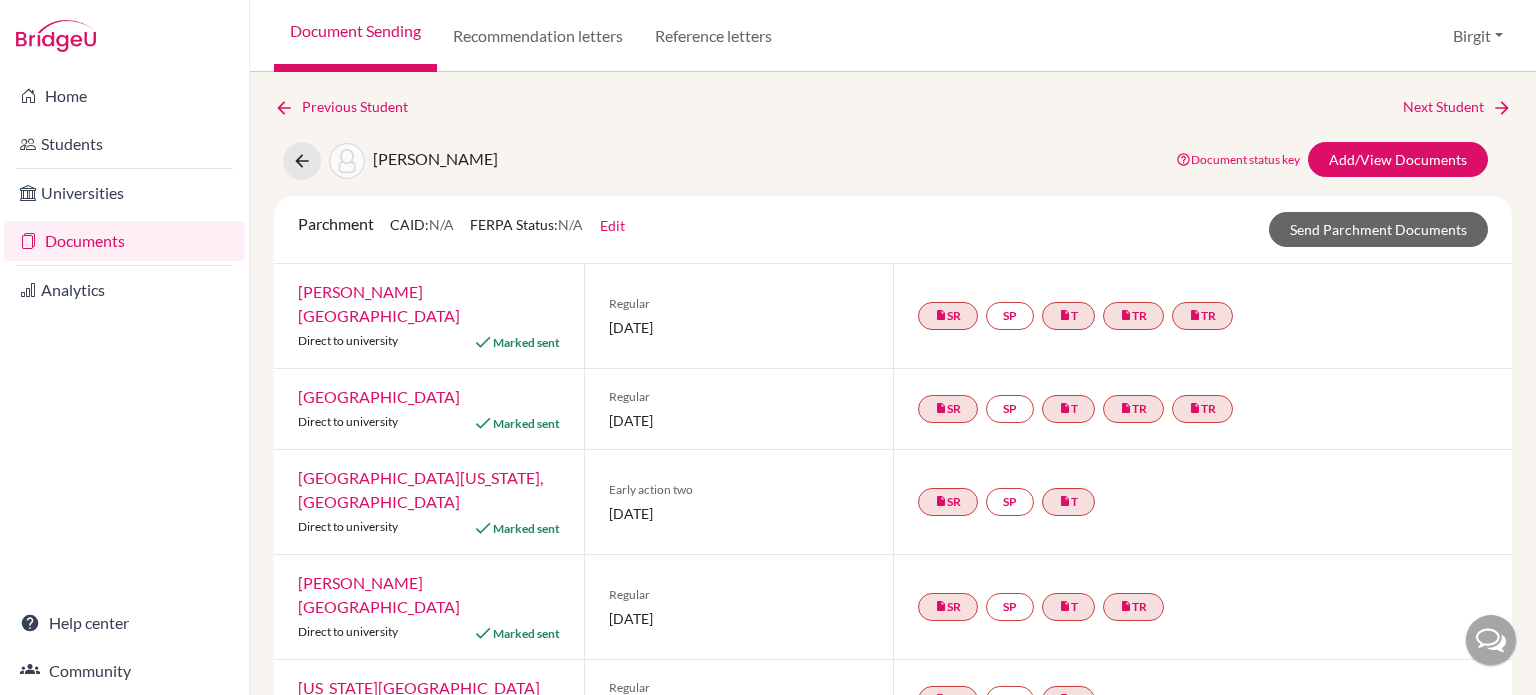 scroll, scrollTop: 0, scrollLeft: 0, axis: both 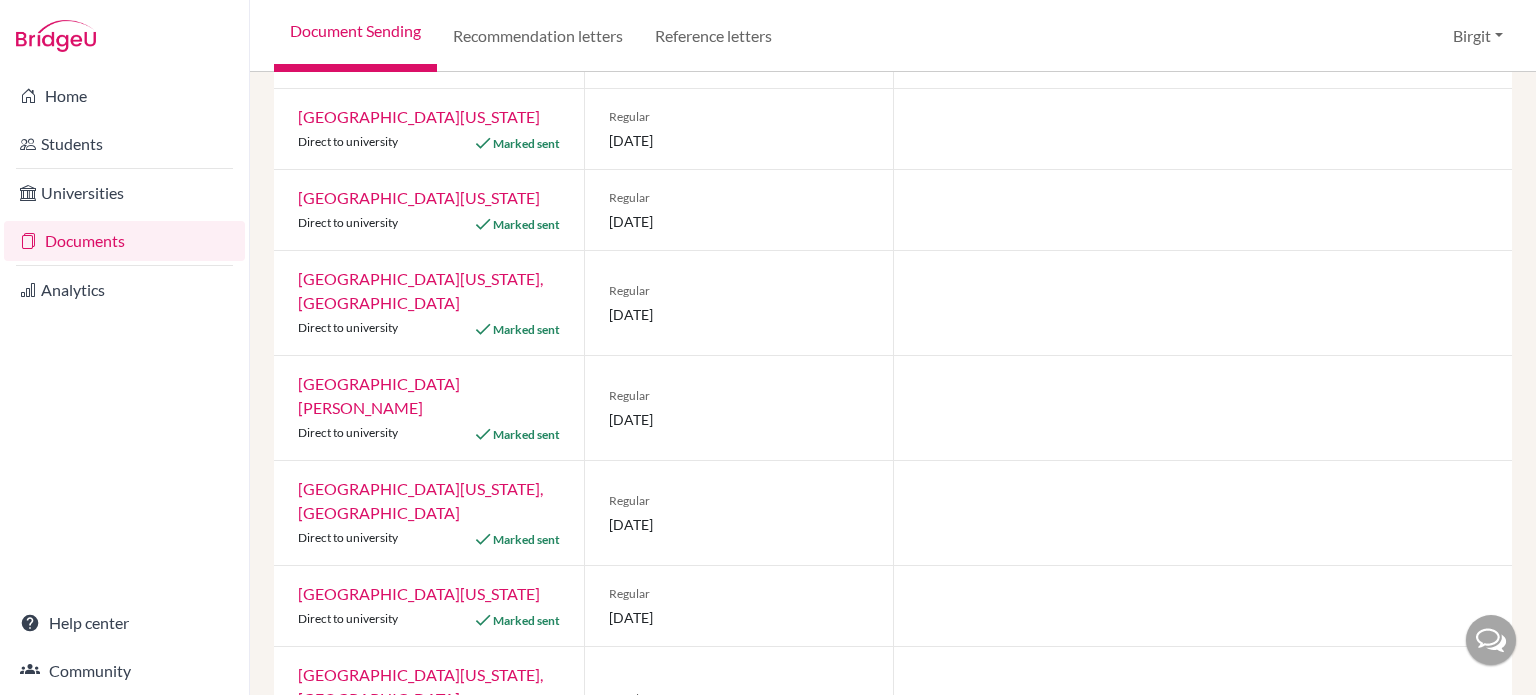 click on "[GEOGRAPHIC_DATA][US_STATE]" at bounding box center (419, 197) 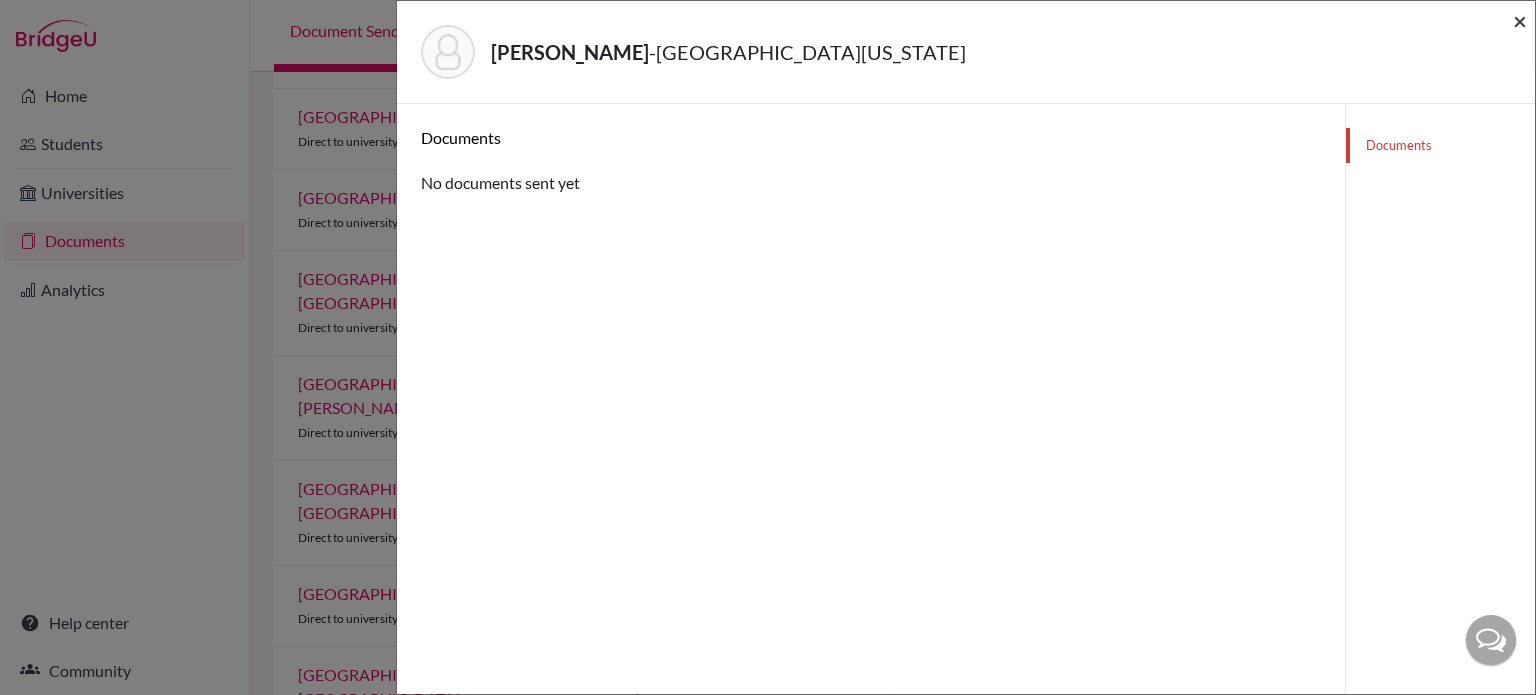 click on "×" at bounding box center (1520, 20) 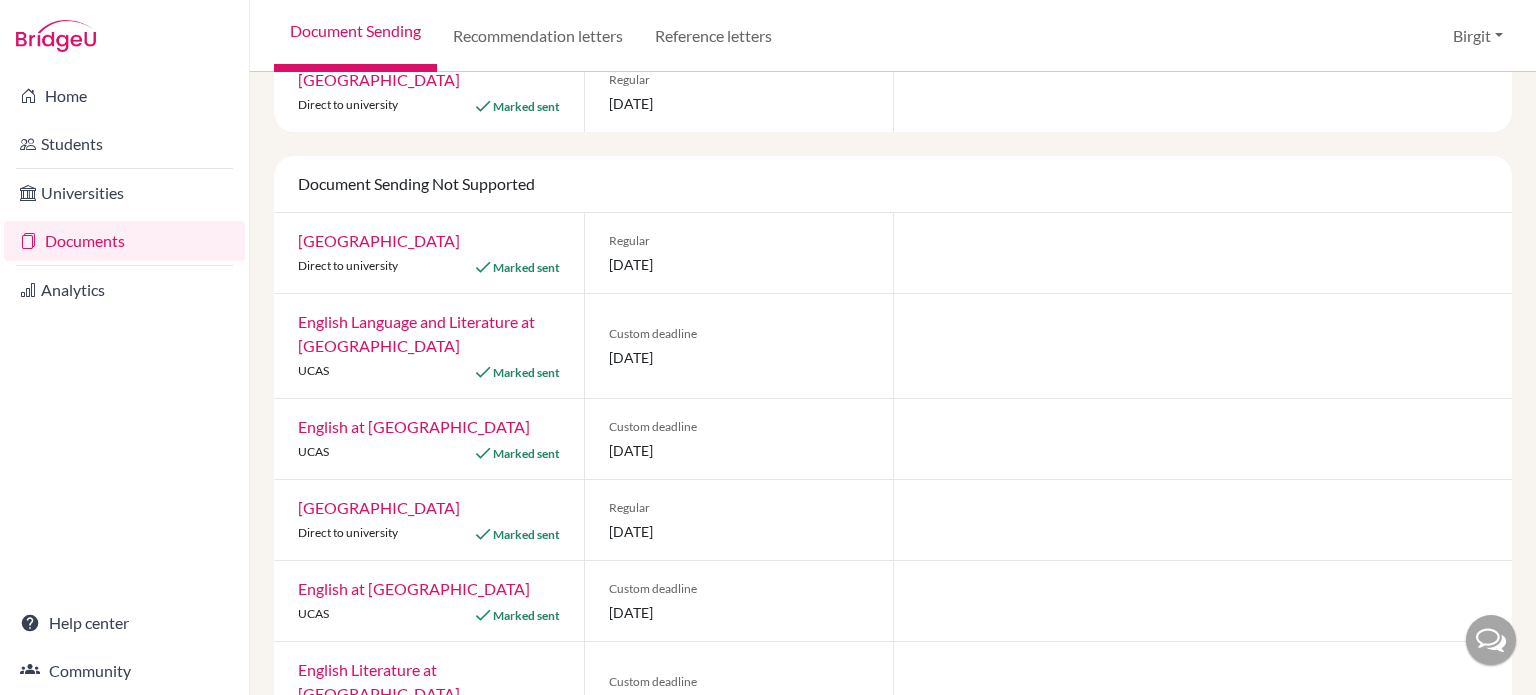 scroll, scrollTop: 1729, scrollLeft: 0, axis: vertical 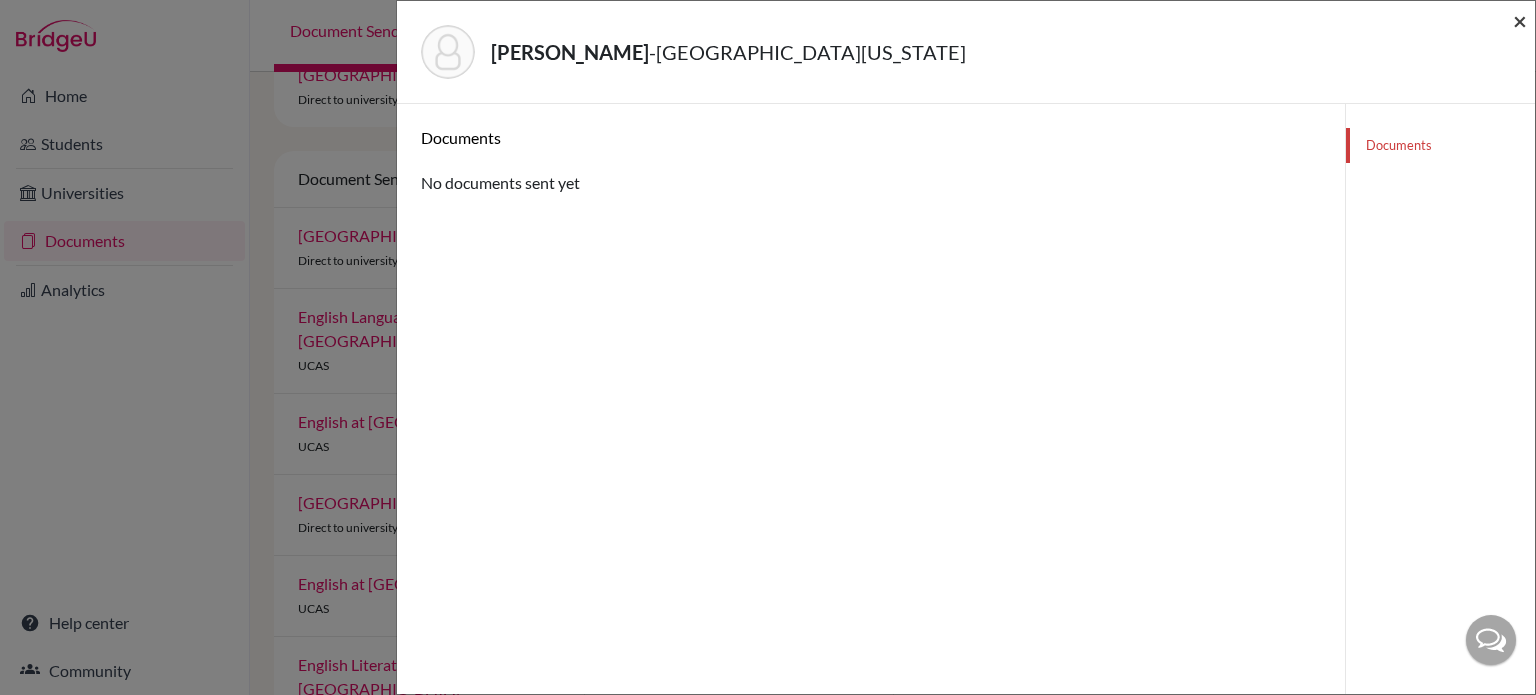 click on "×" at bounding box center (1520, 20) 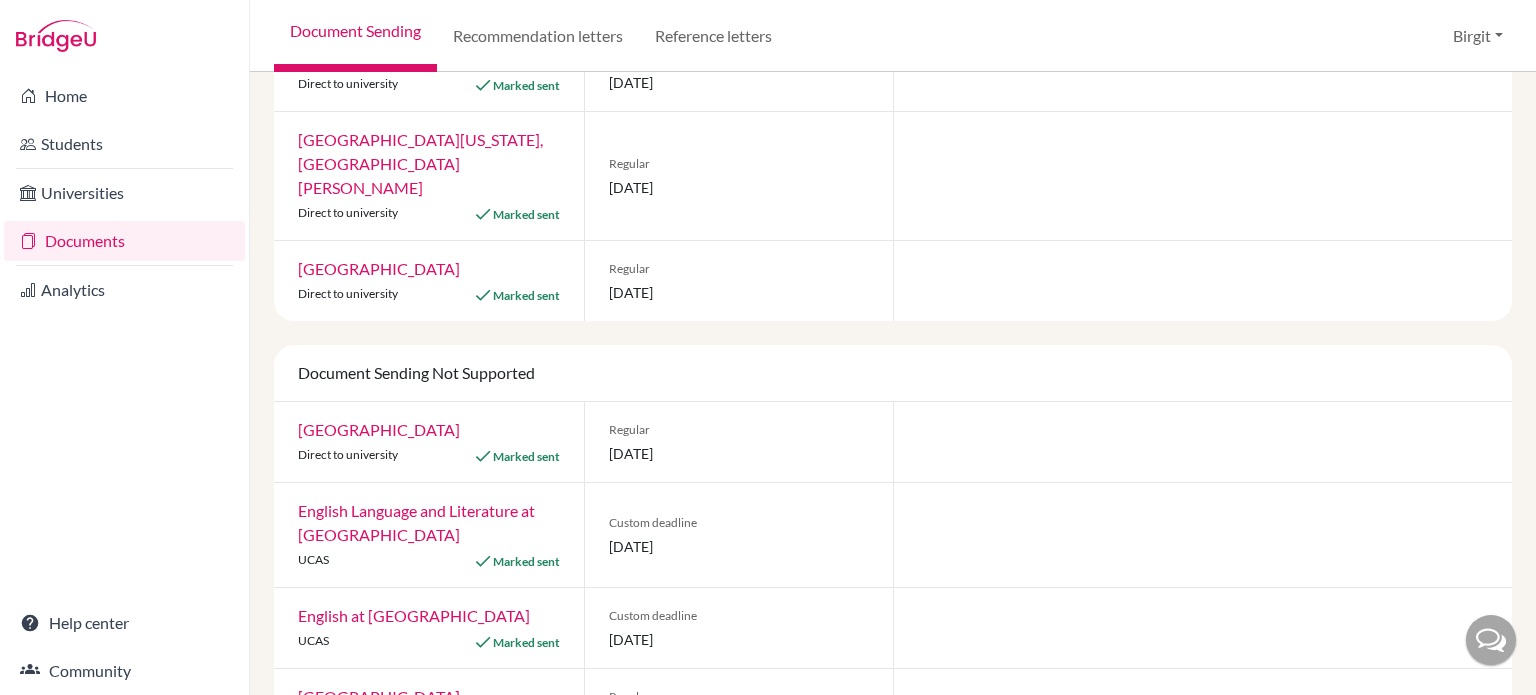 scroll, scrollTop: 1429, scrollLeft: 0, axis: vertical 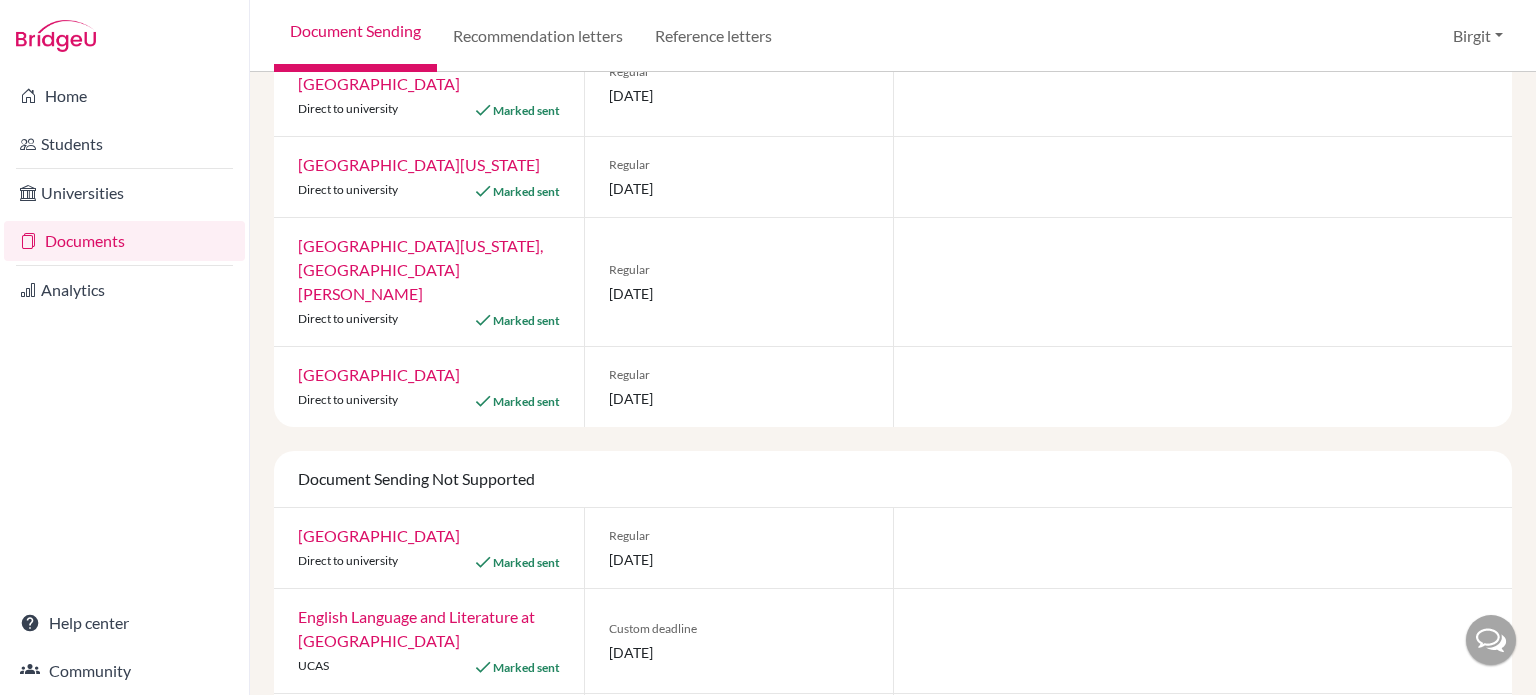 click on "Documents" at bounding box center (124, 241) 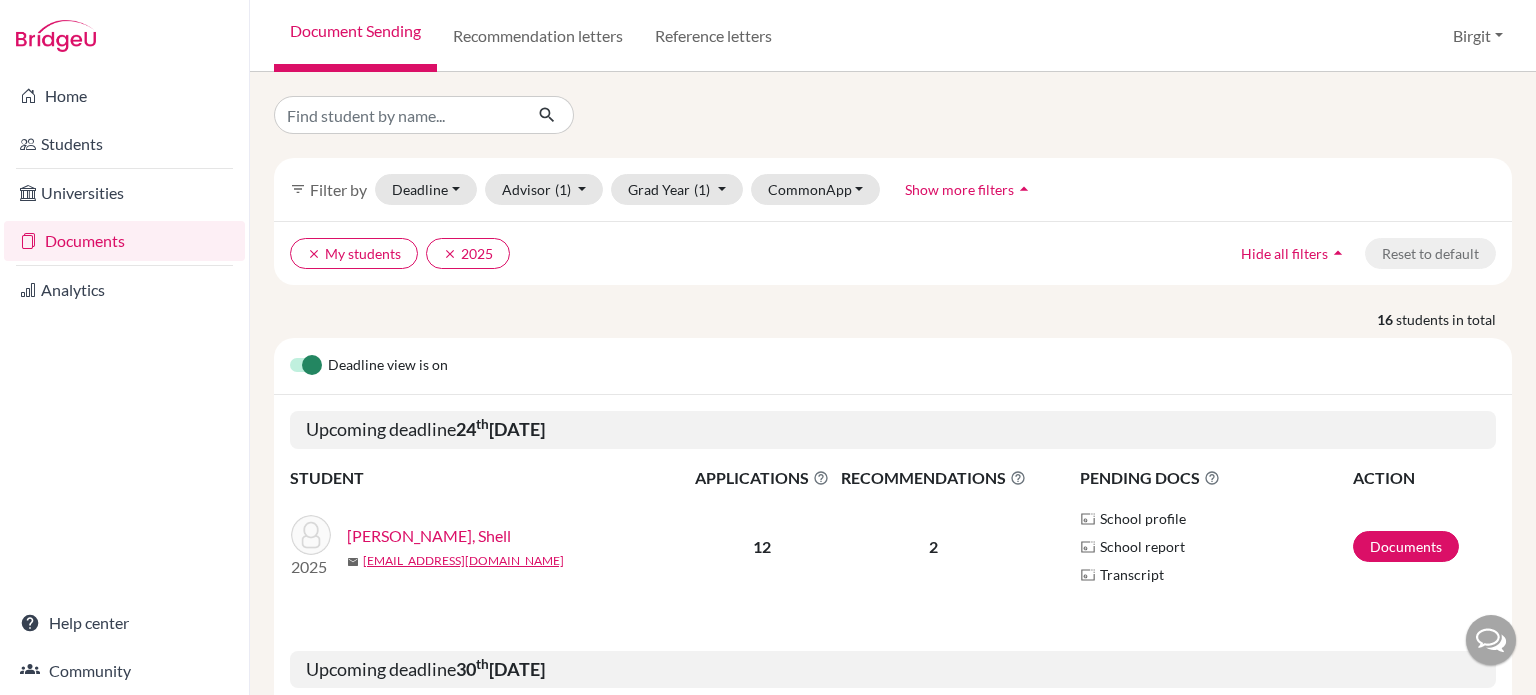 scroll, scrollTop: 0, scrollLeft: 0, axis: both 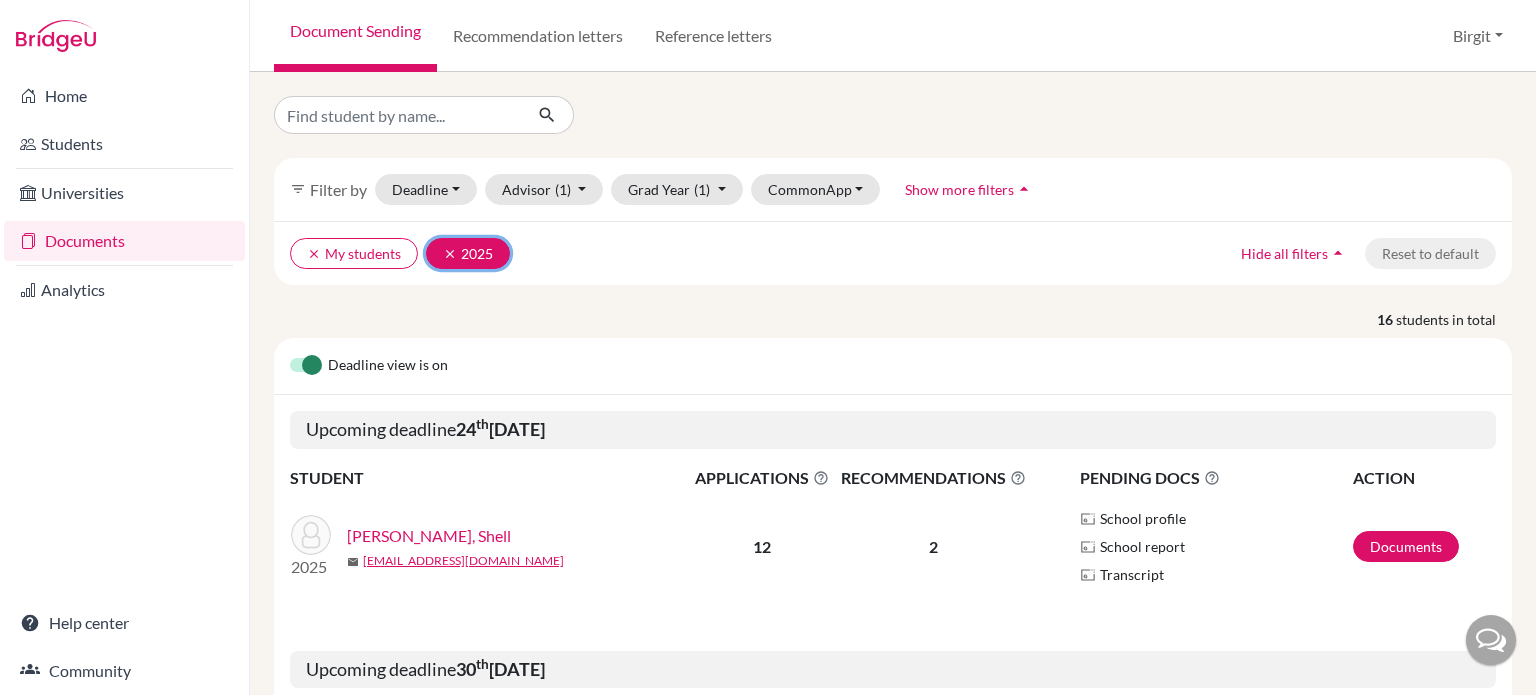 click on "clear" at bounding box center [450, 254] 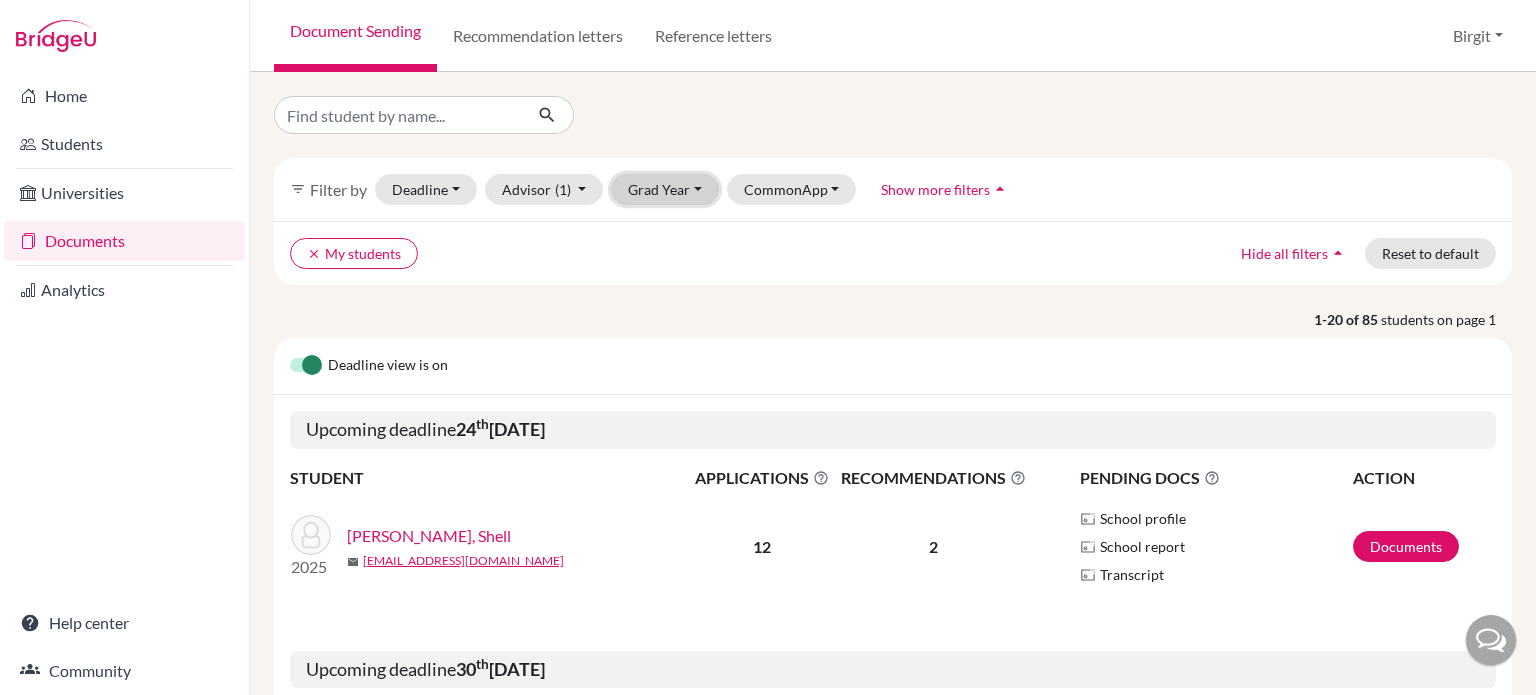 click on "Grad Year" at bounding box center [665, 189] 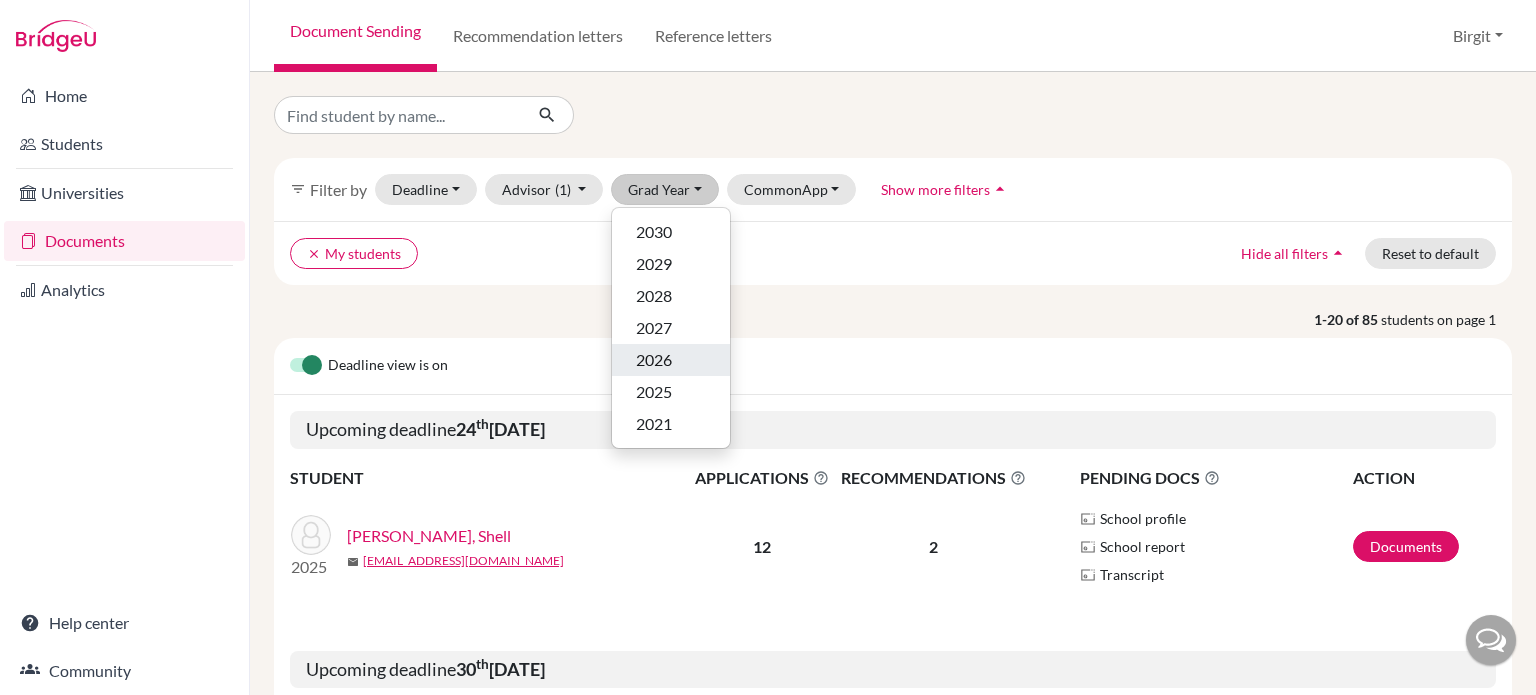 click on "2026" at bounding box center [654, 360] 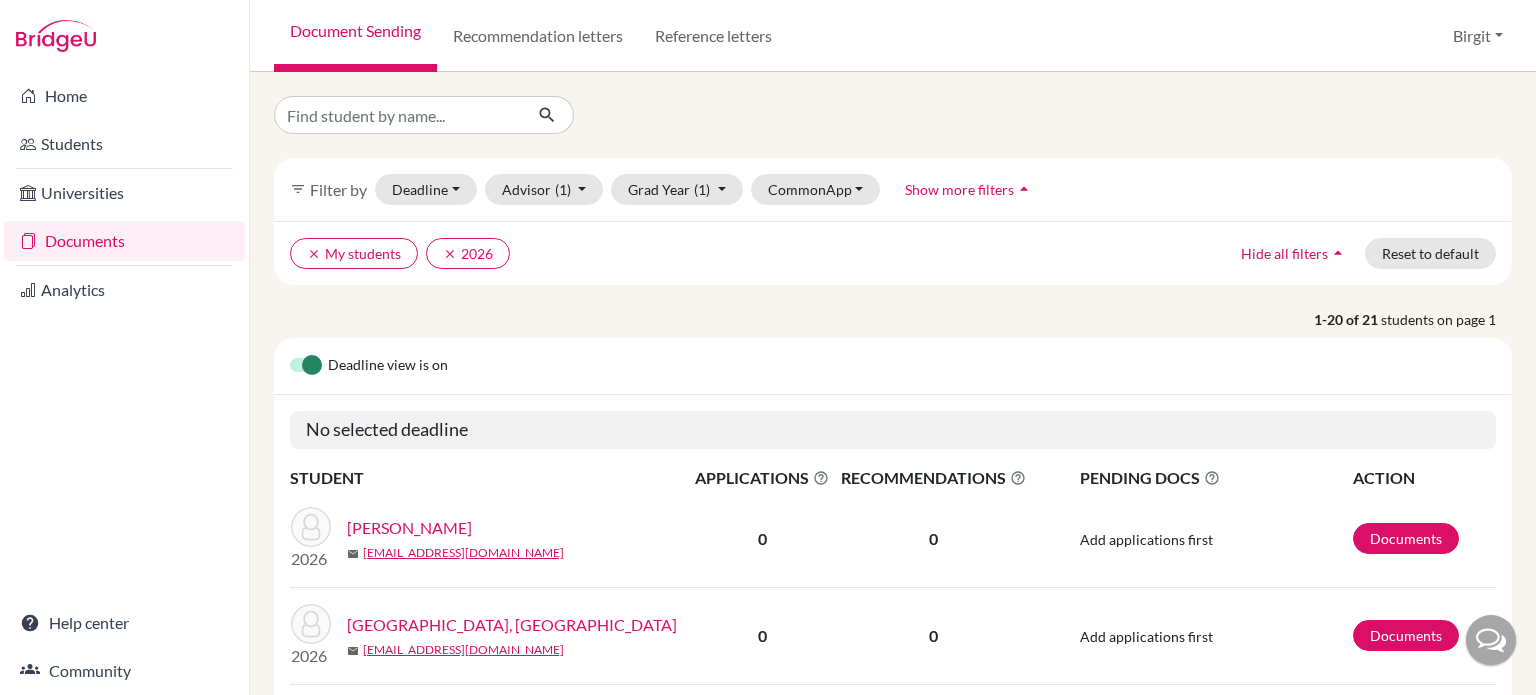 scroll, scrollTop: 0, scrollLeft: 0, axis: both 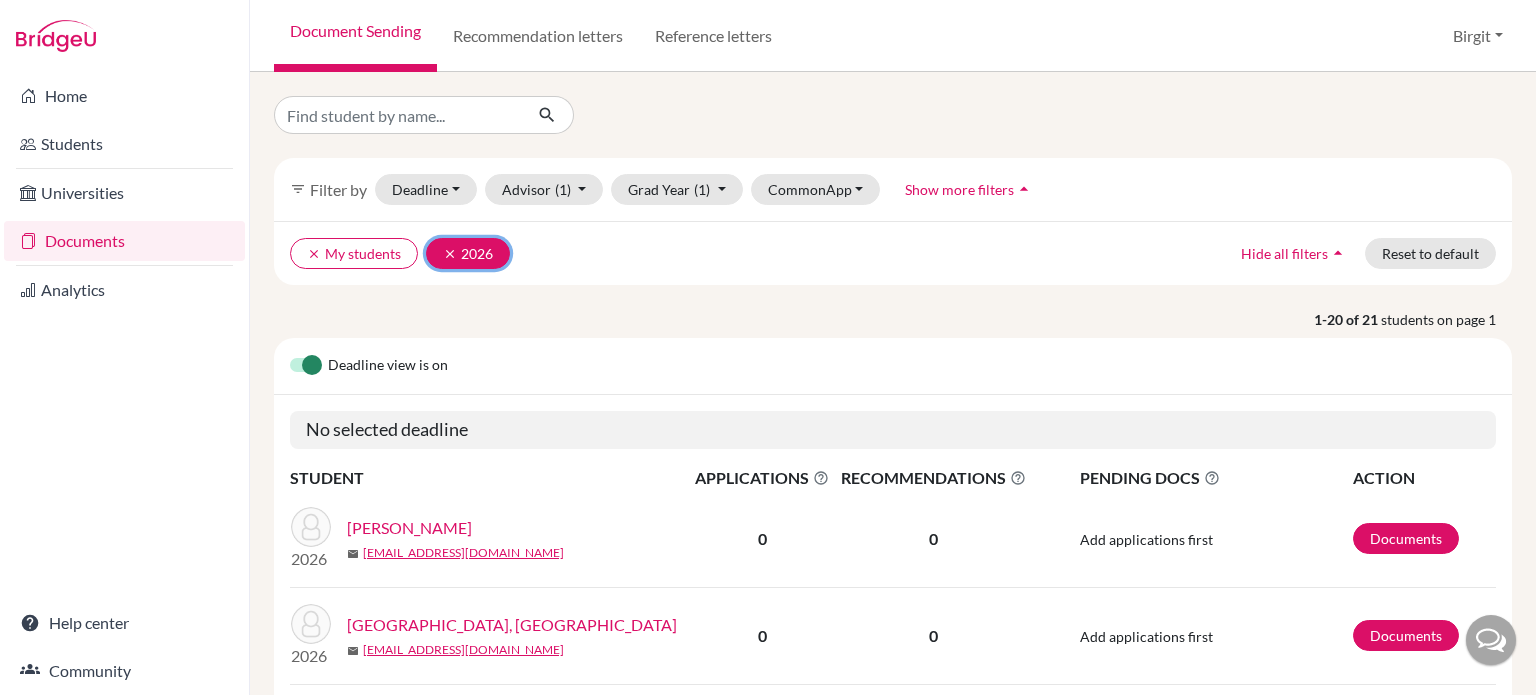 click on "clear" at bounding box center (450, 254) 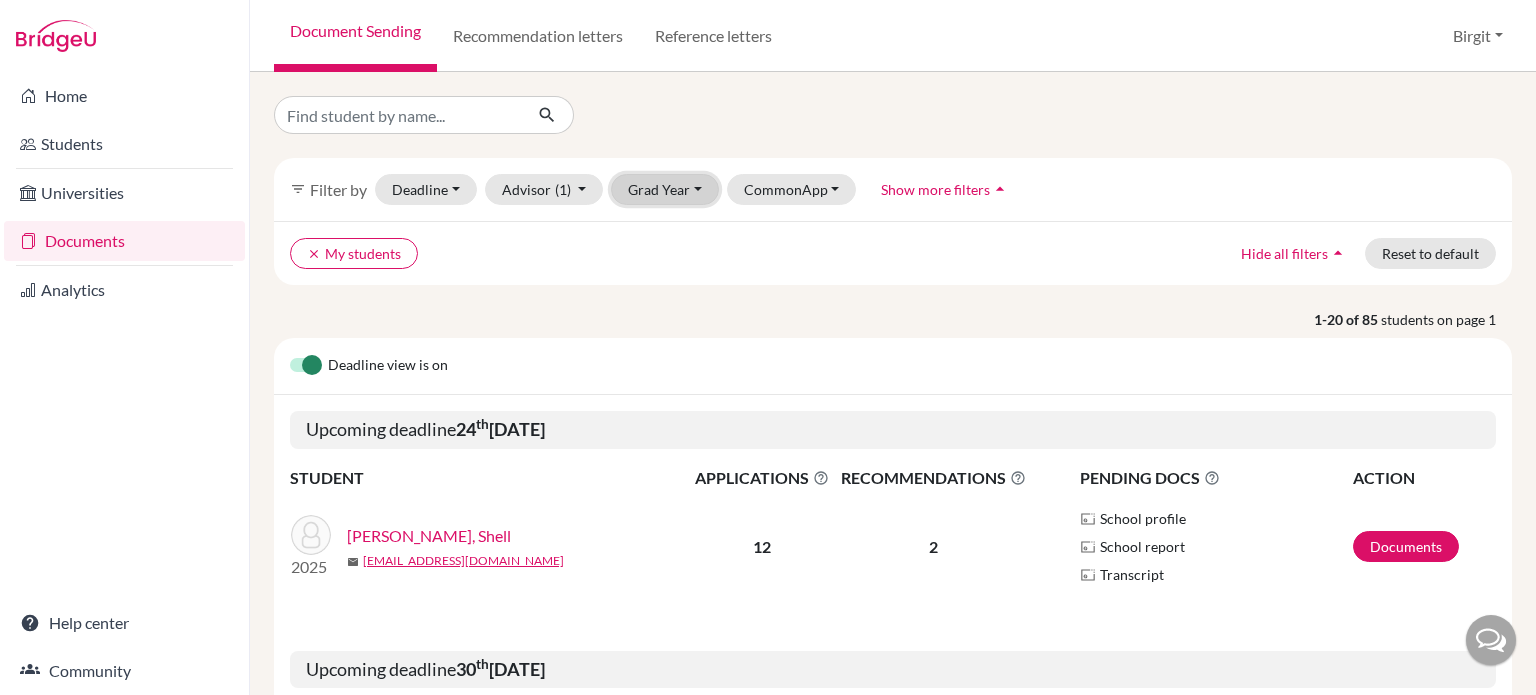 click on "Grad Year" at bounding box center (665, 189) 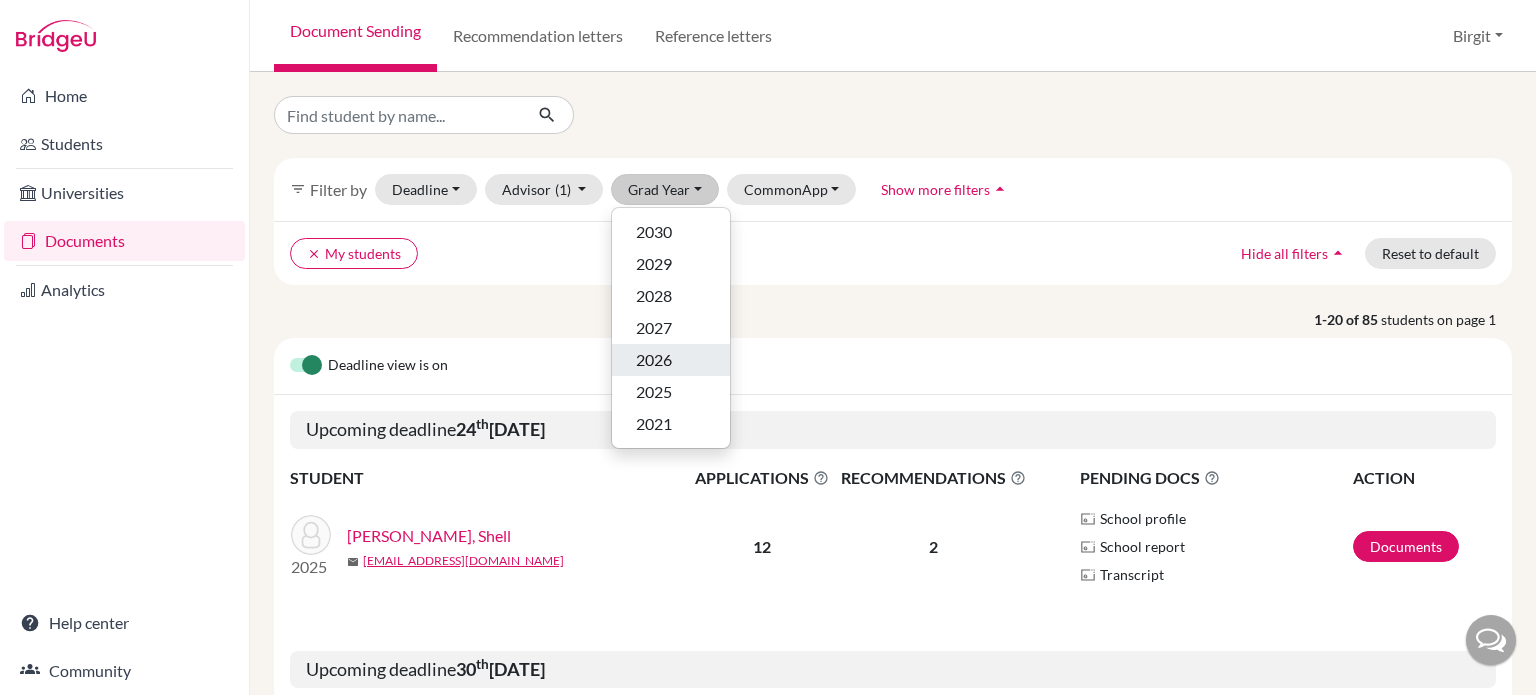 click on "2026" at bounding box center [654, 360] 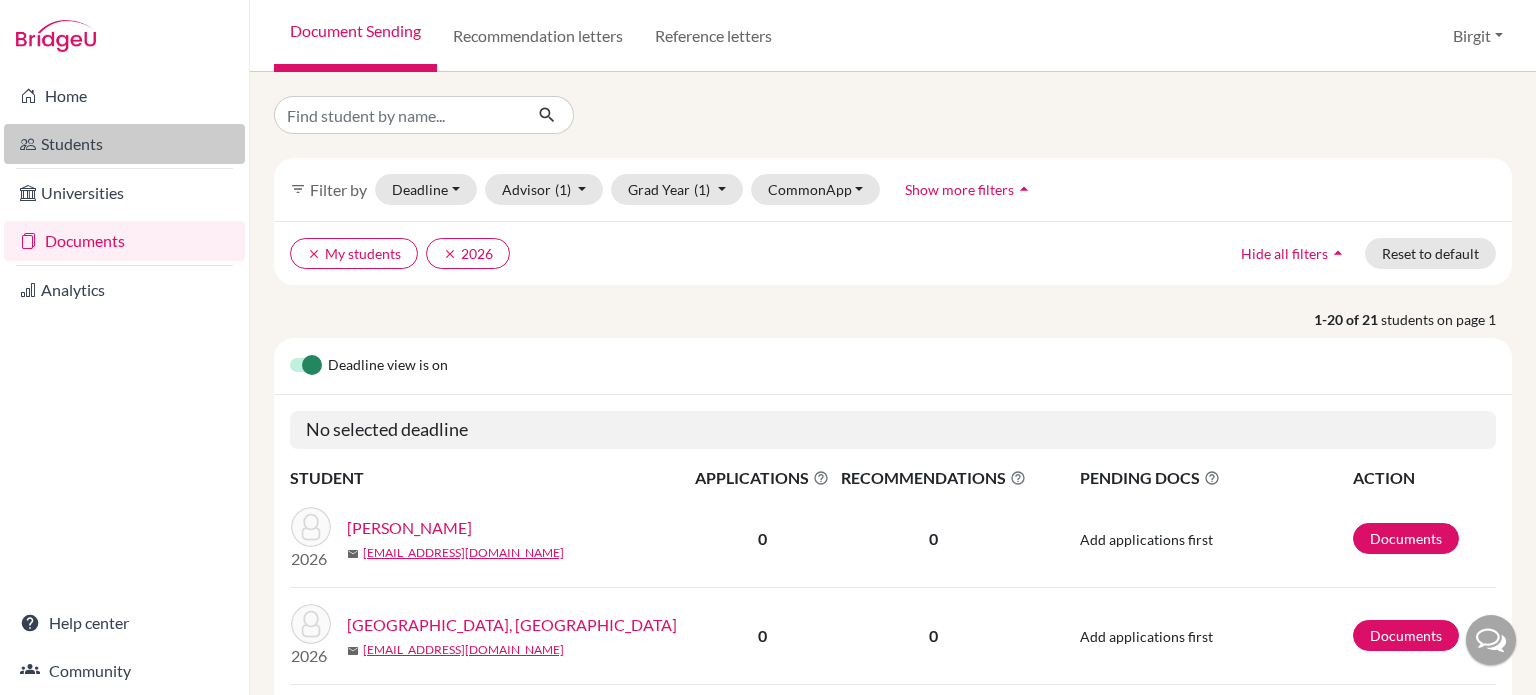 click on "Students" at bounding box center [124, 144] 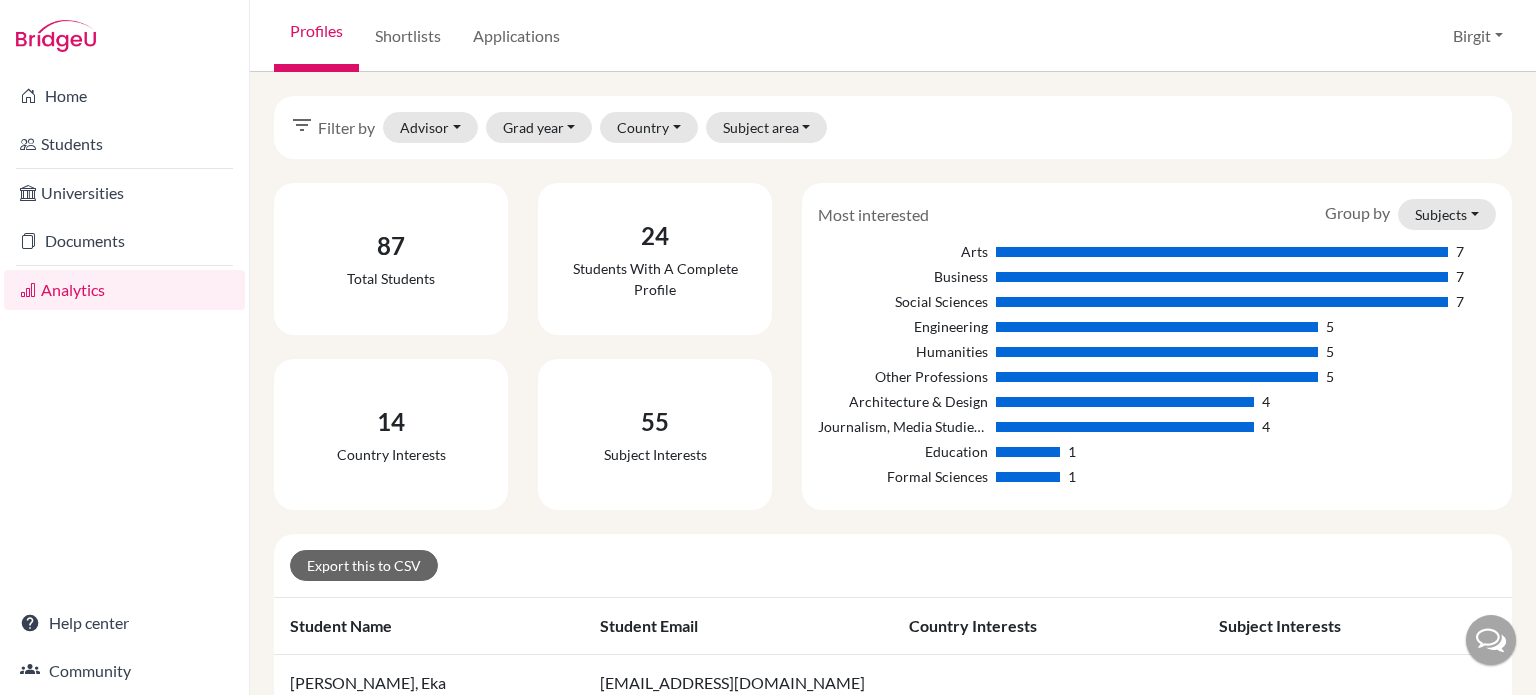 scroll, scrollTop: 0, scrollLeft: 0, axis: both 